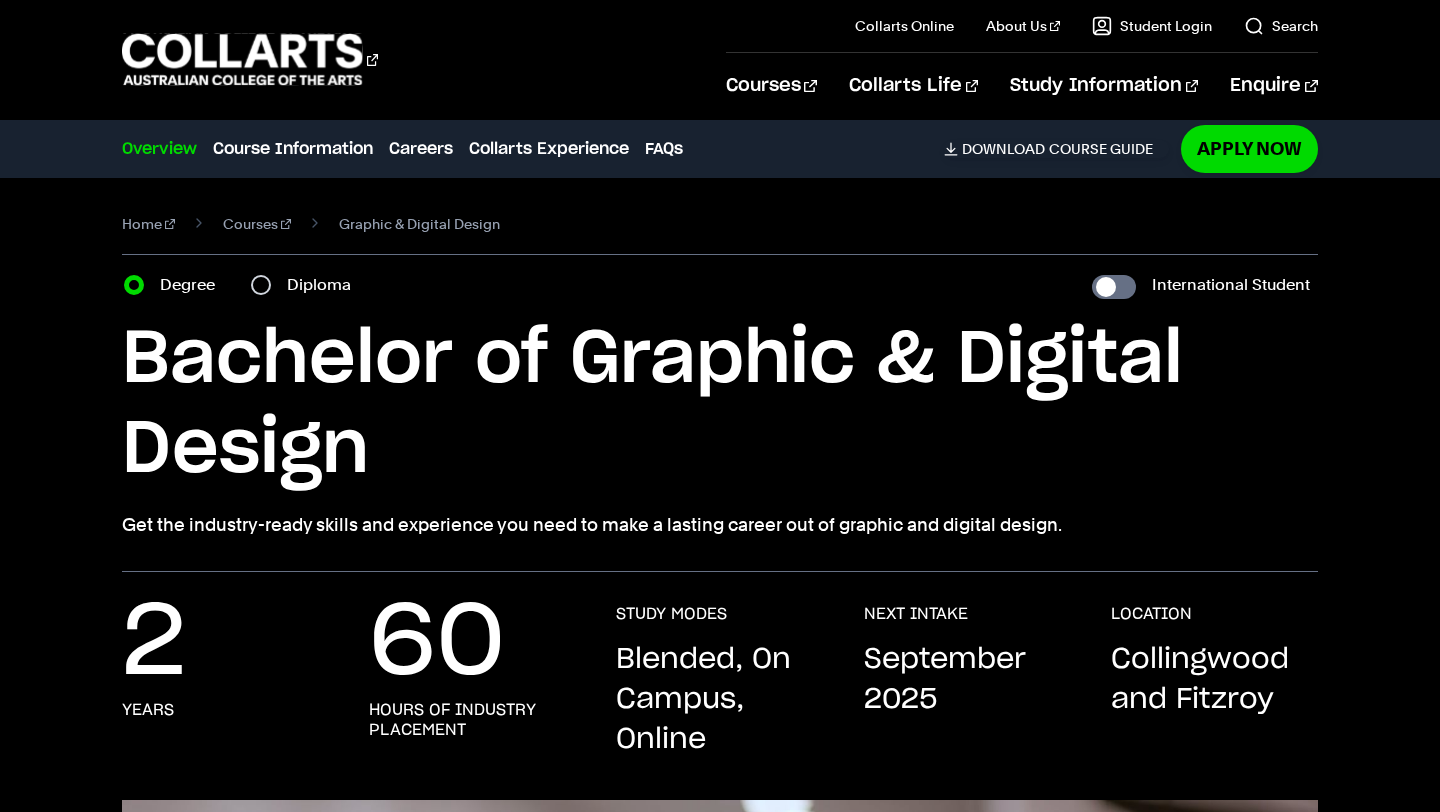 scroll, scrollTop: 2165, scrollLeft: 0, axis: vertical 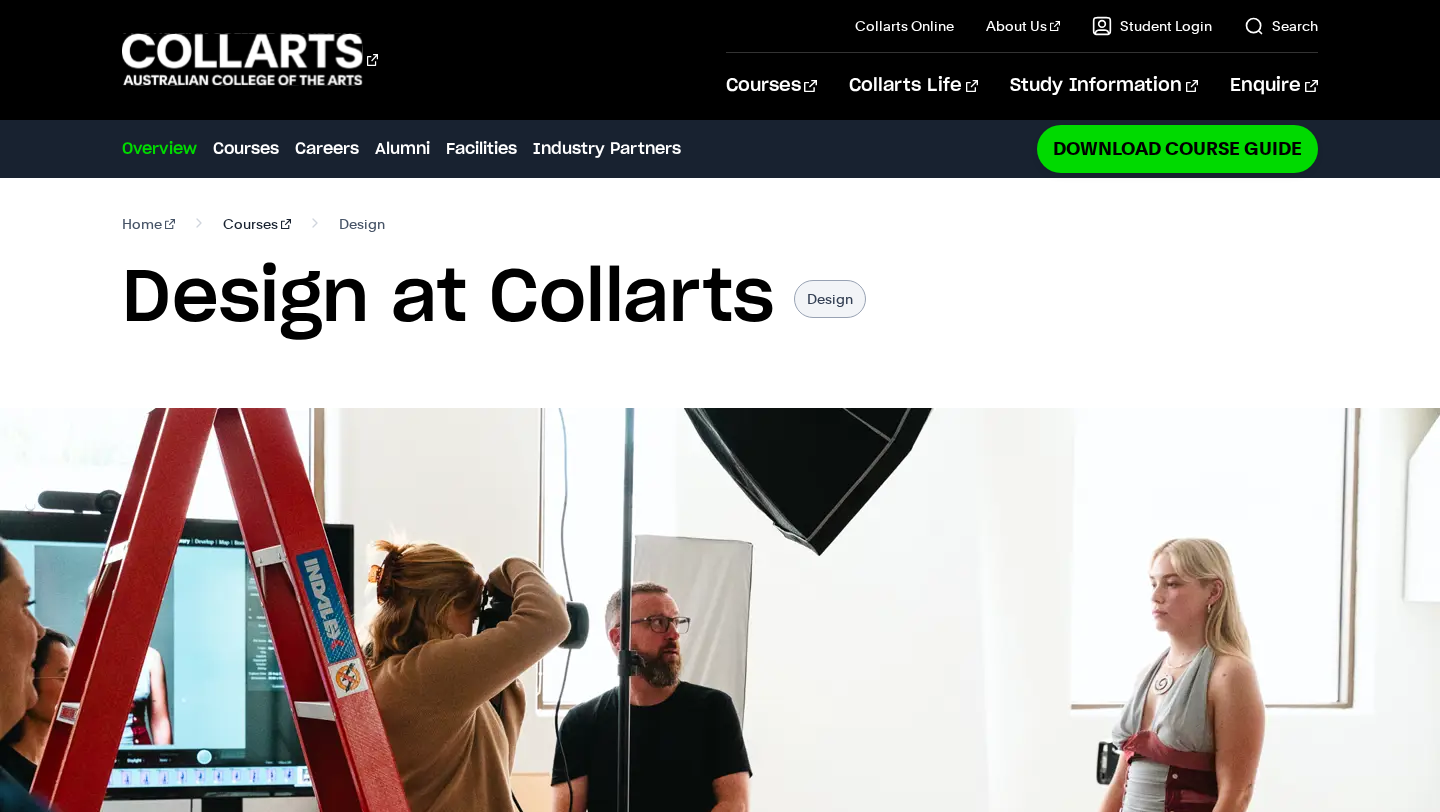 click on "Courses" at bounding box center (257, 224) 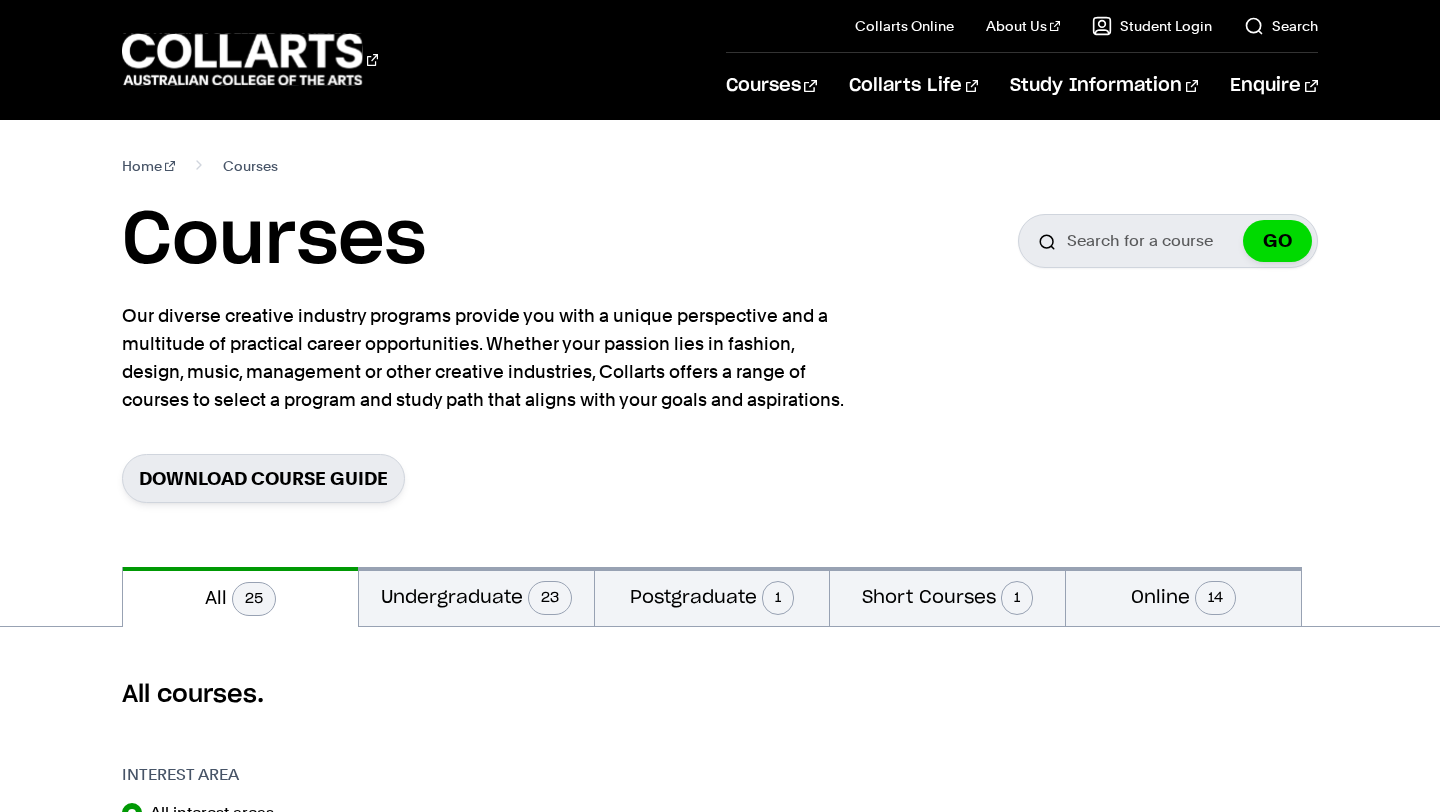 scroll, scrollTop: 0, scrollLeft: 0, axis: both 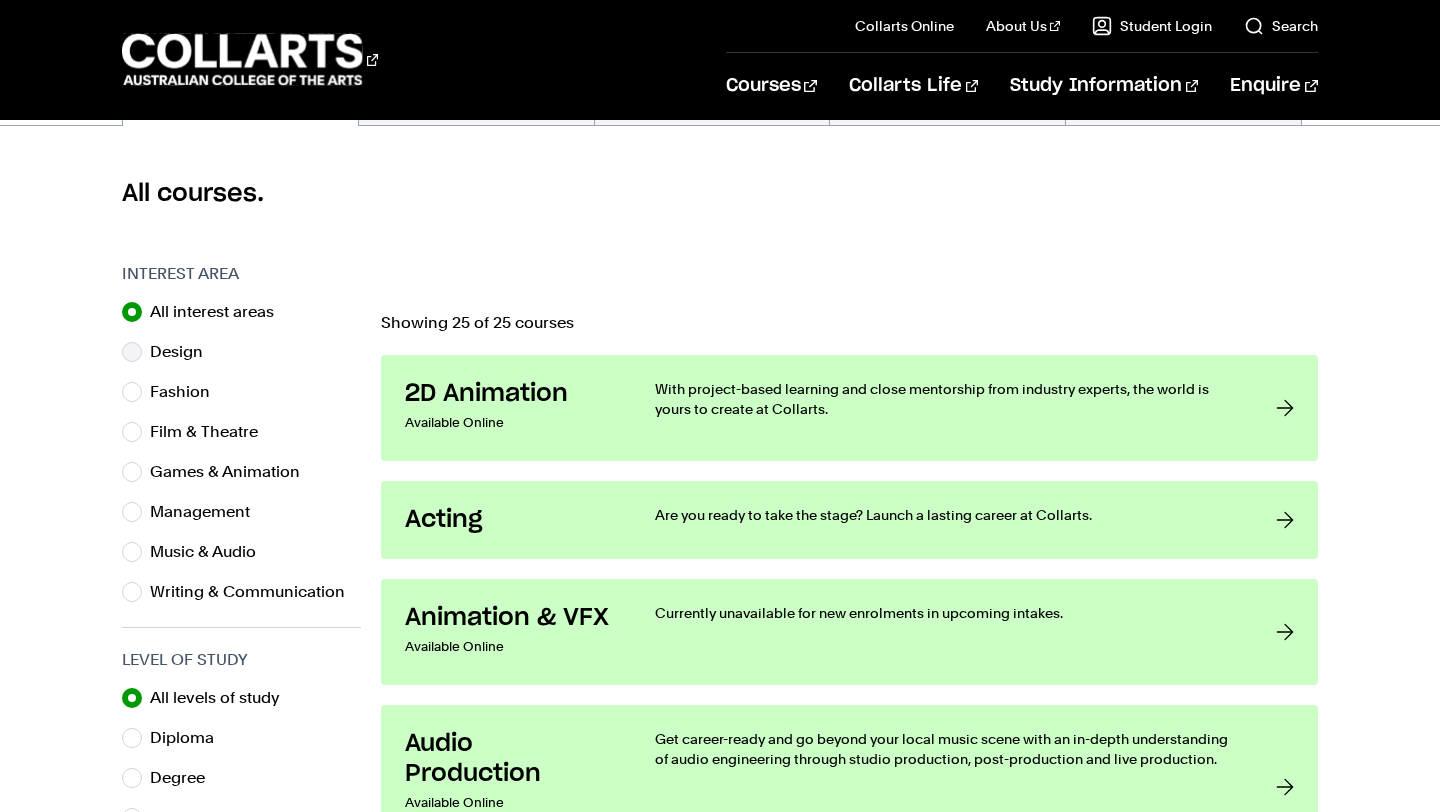 click on "Design" at bounding box center [184, 352] 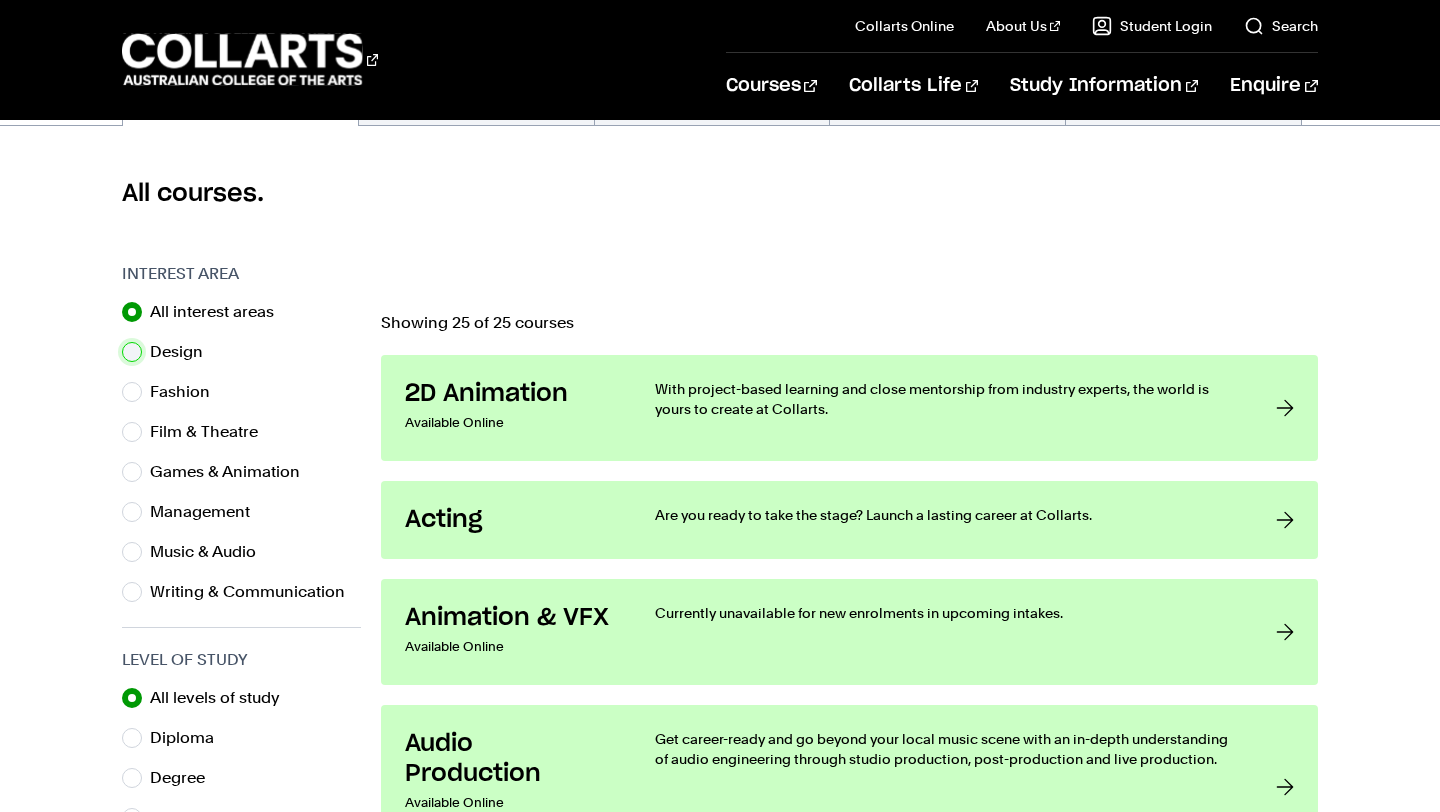 click on "Design" at bounding box center (132, 352) 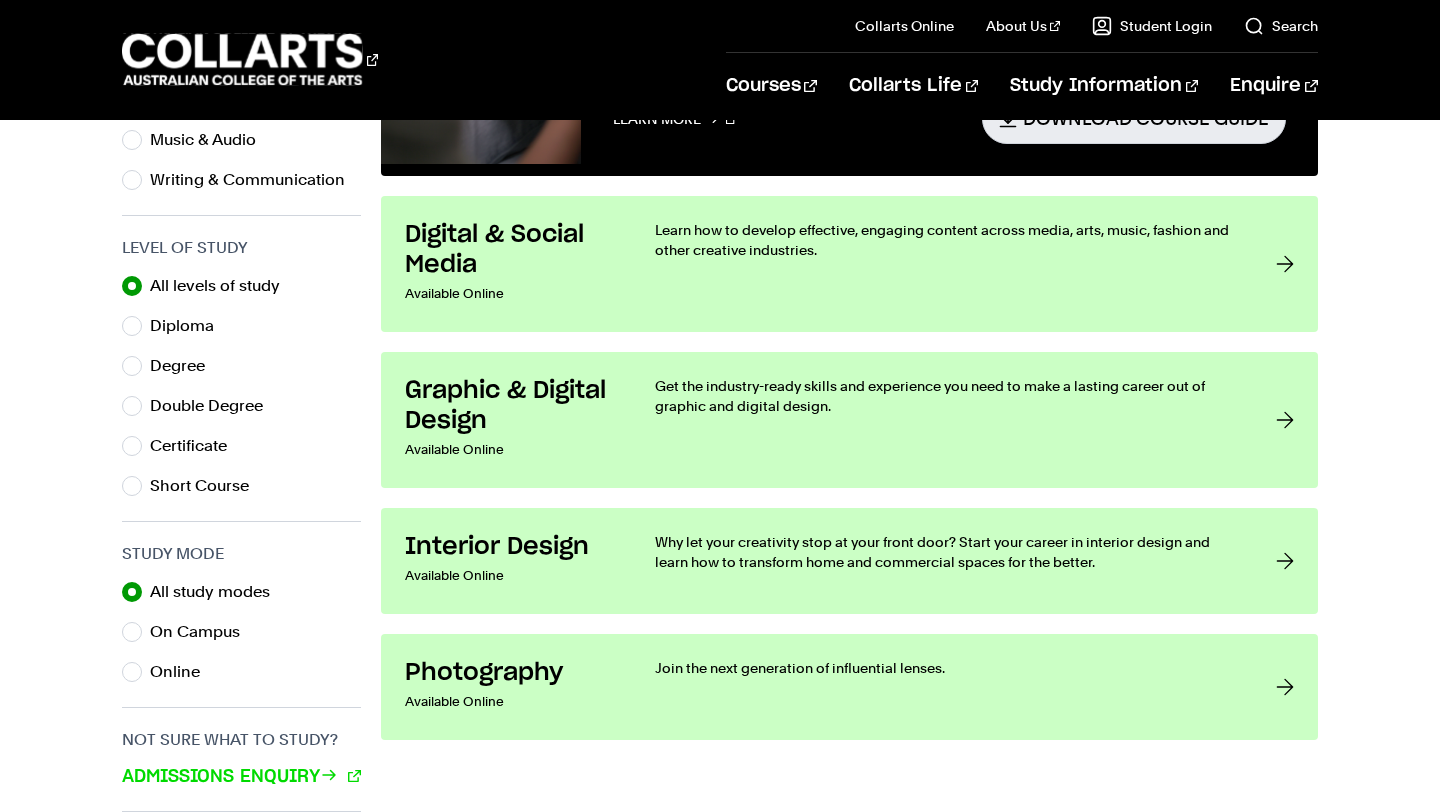 scroll, scrollTop: 958, scrollLeft: 0, axis: vertical 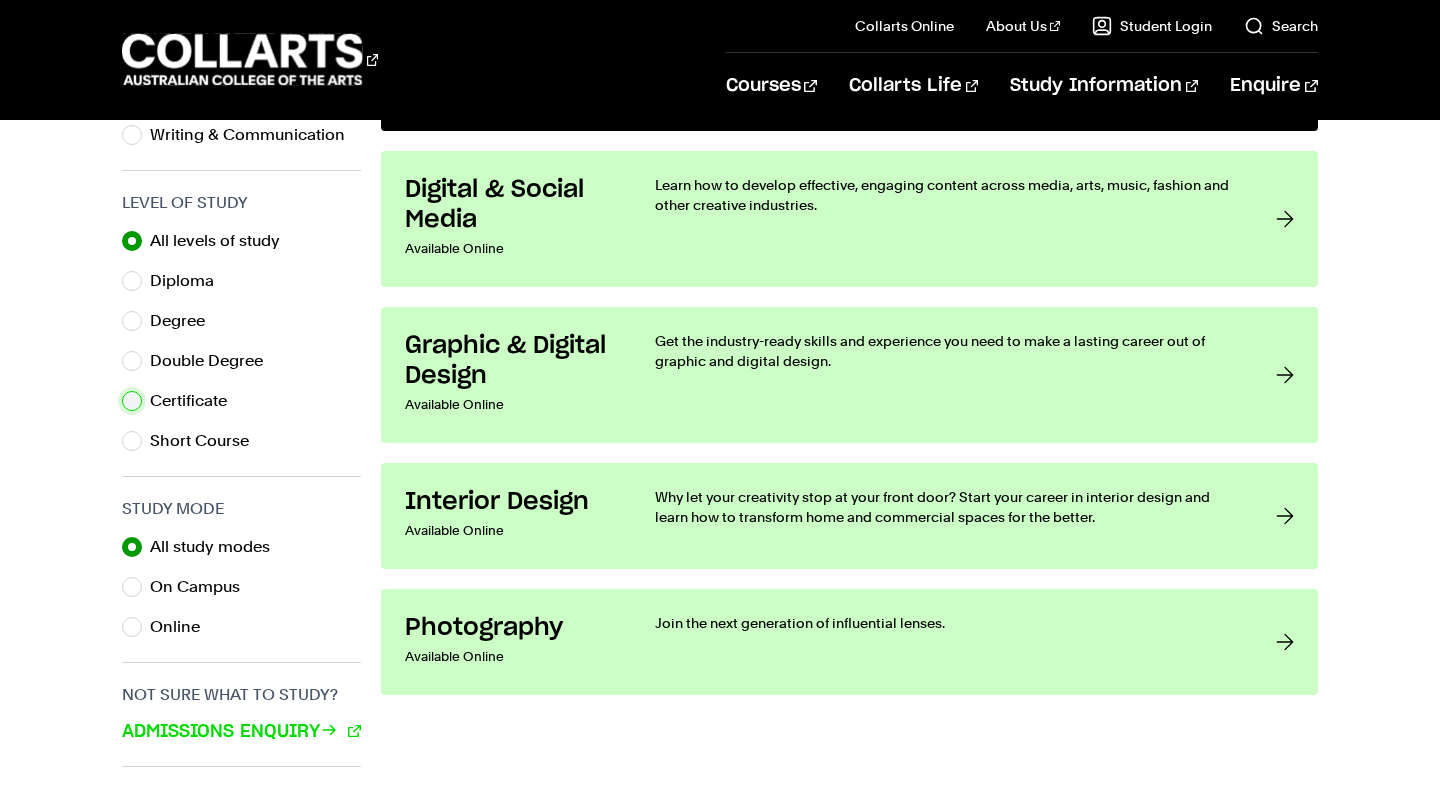 click on "Certificate" at bounding box center (132, 401) 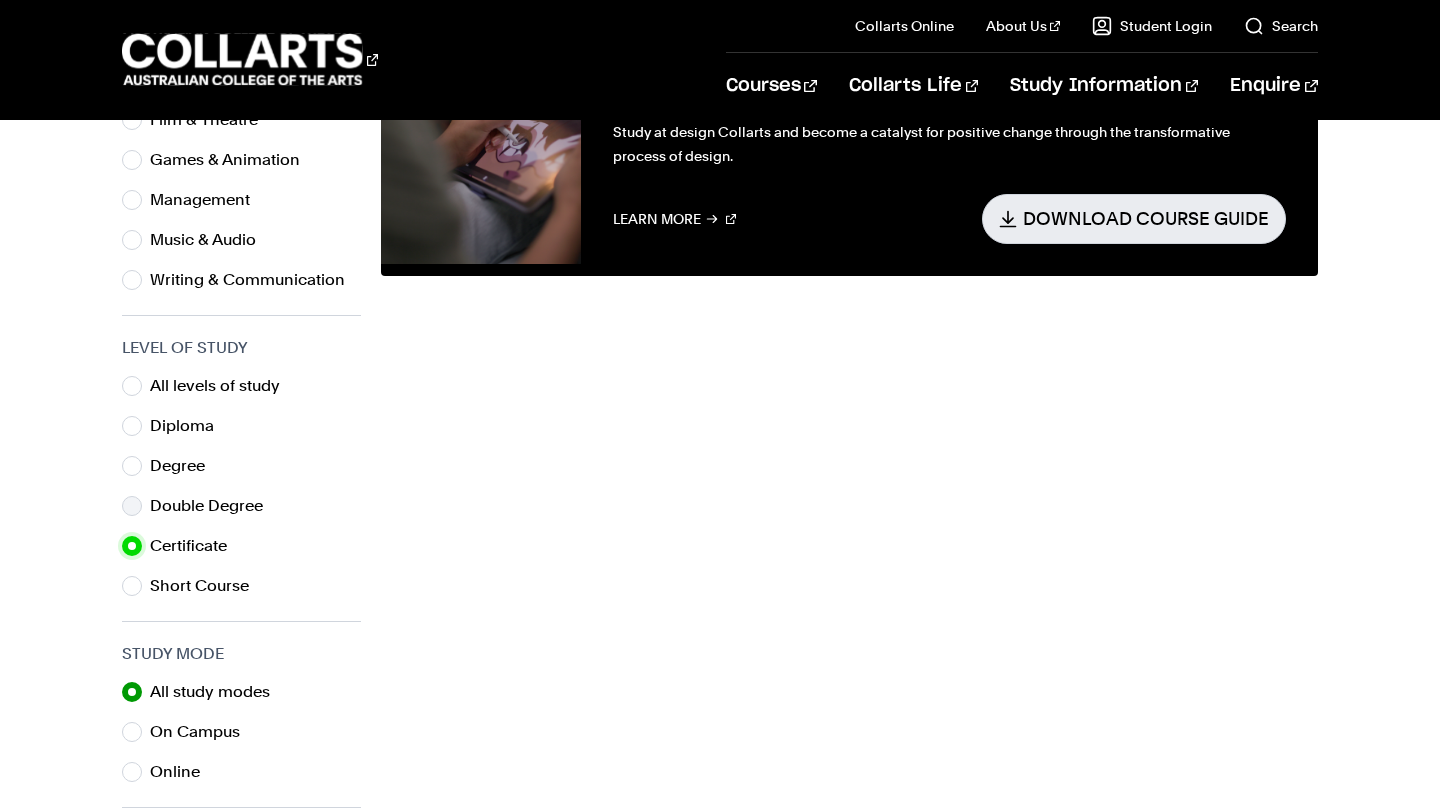 scroll, scrollTop: 827, scrollLeft: 0, axis: vertical 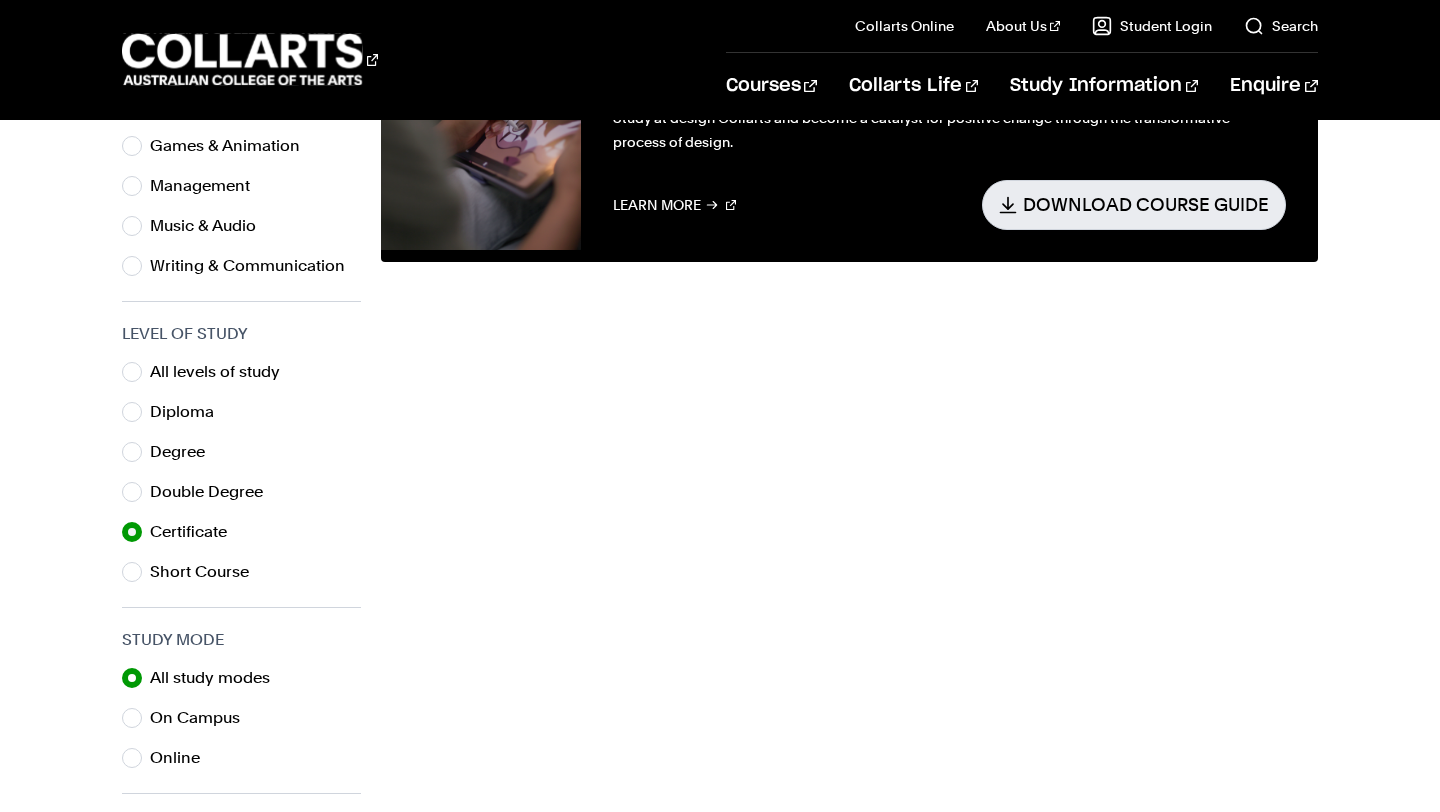 click on "Certificate" at bounding box center (241, 532) 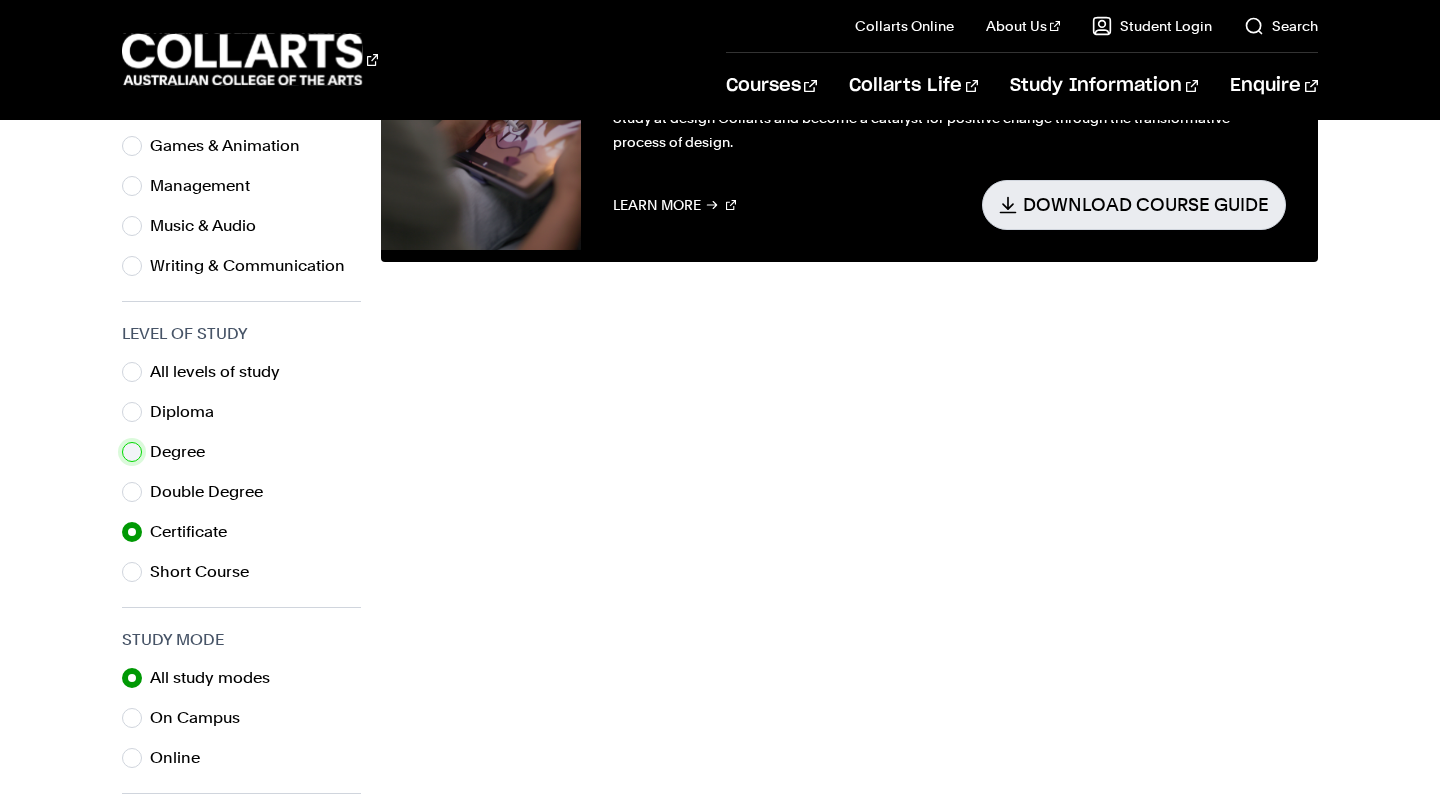 click on "Degree" at bounding box center [132, 452] 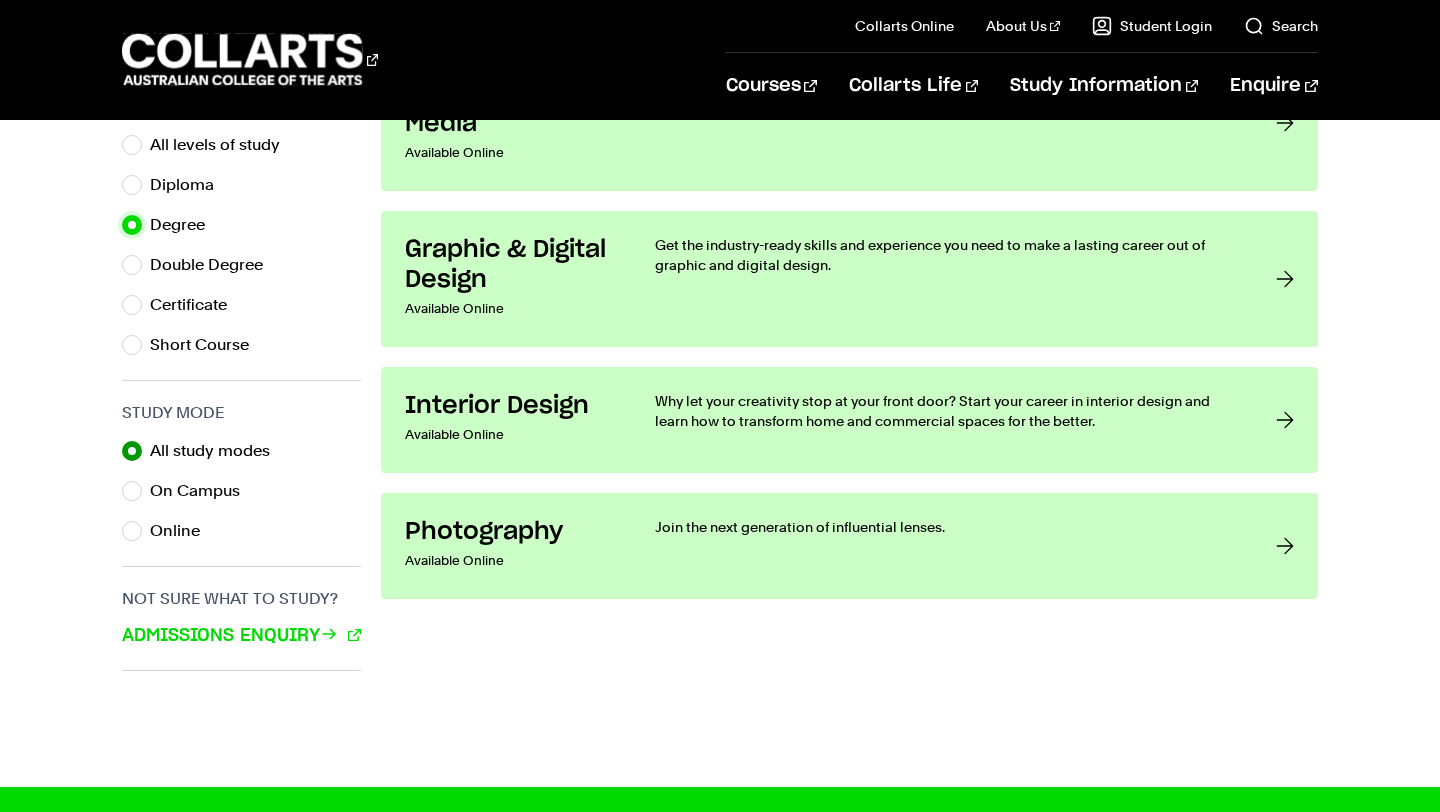 scroll, scrollTop: 1137, scrollLeft: 0, axis: vertical 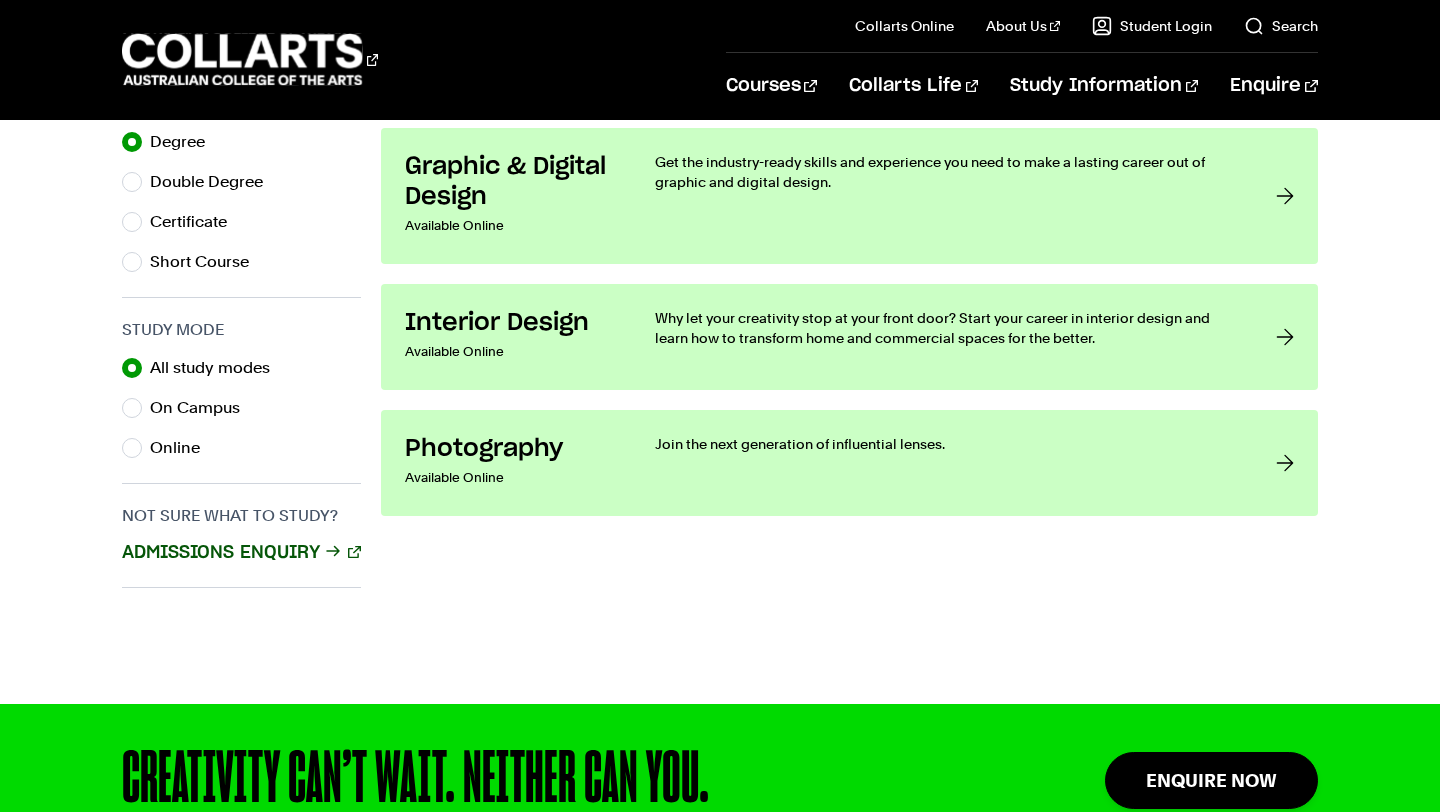 click on "Admissions Enquiry" at bounding box center [241, 553] 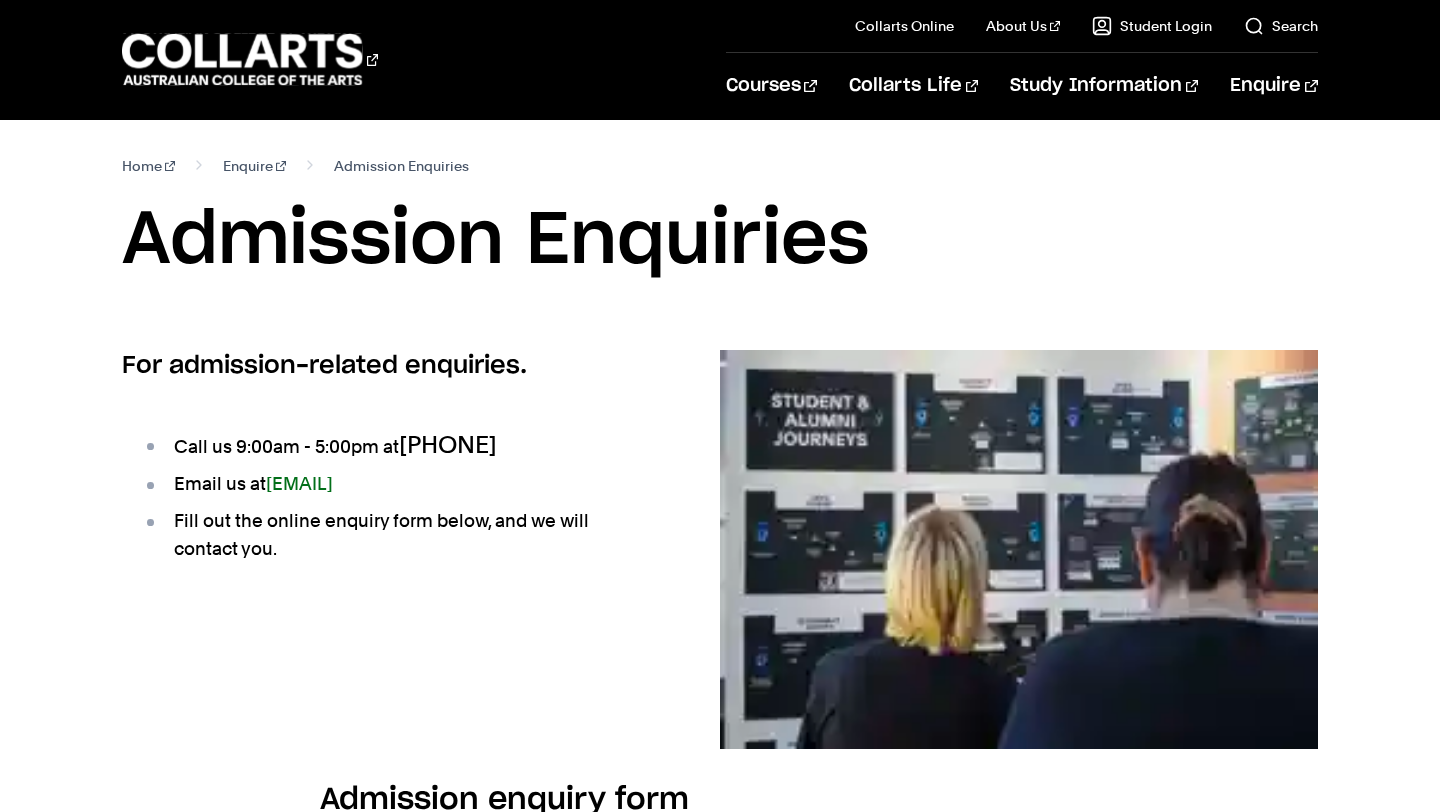 scroll, scrollTop: 0, scrollLeft: 0, axis: both 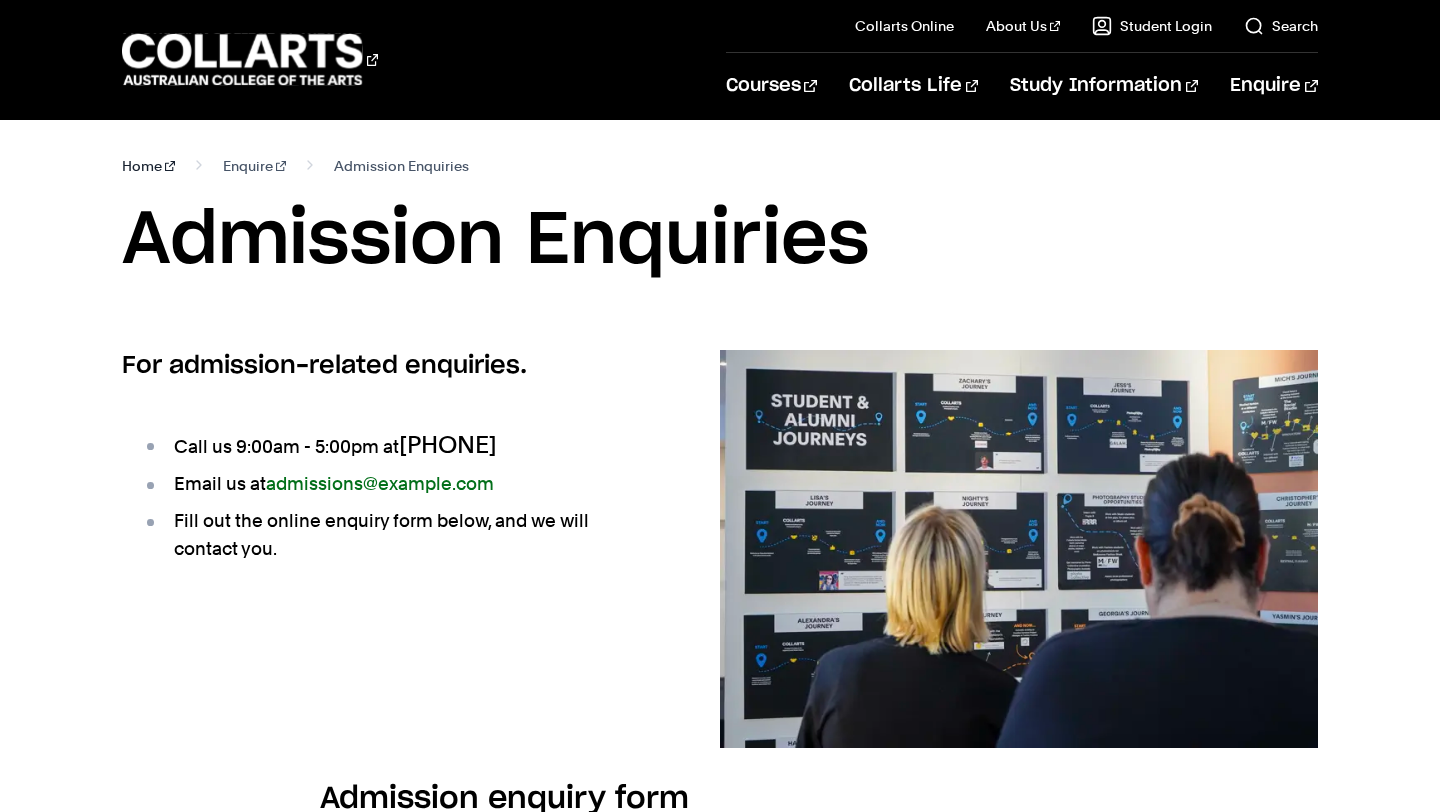 click on "Home" at bounding box center (148, 166) 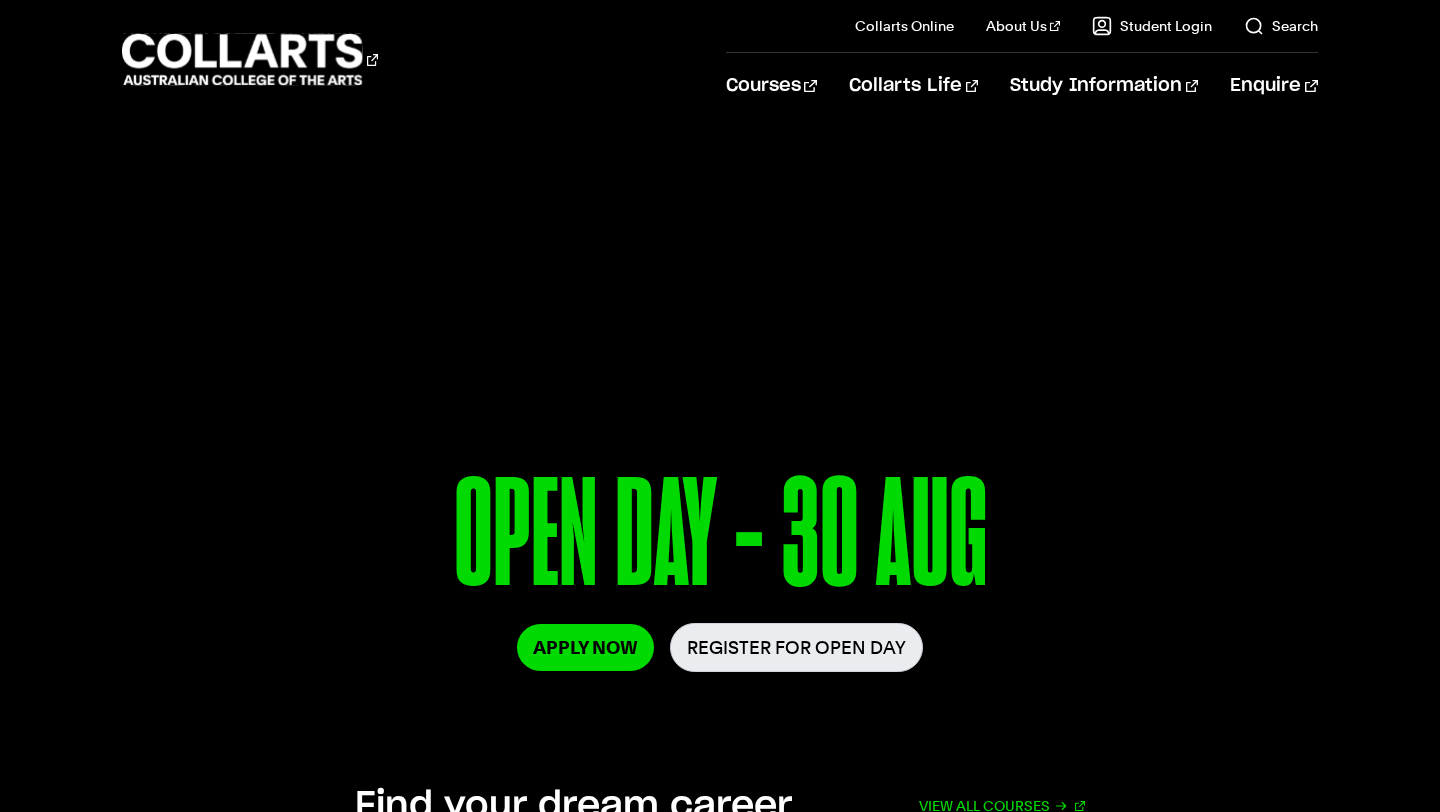 scroll, scrollTop: 0, scrollLeft: 0, axis: both 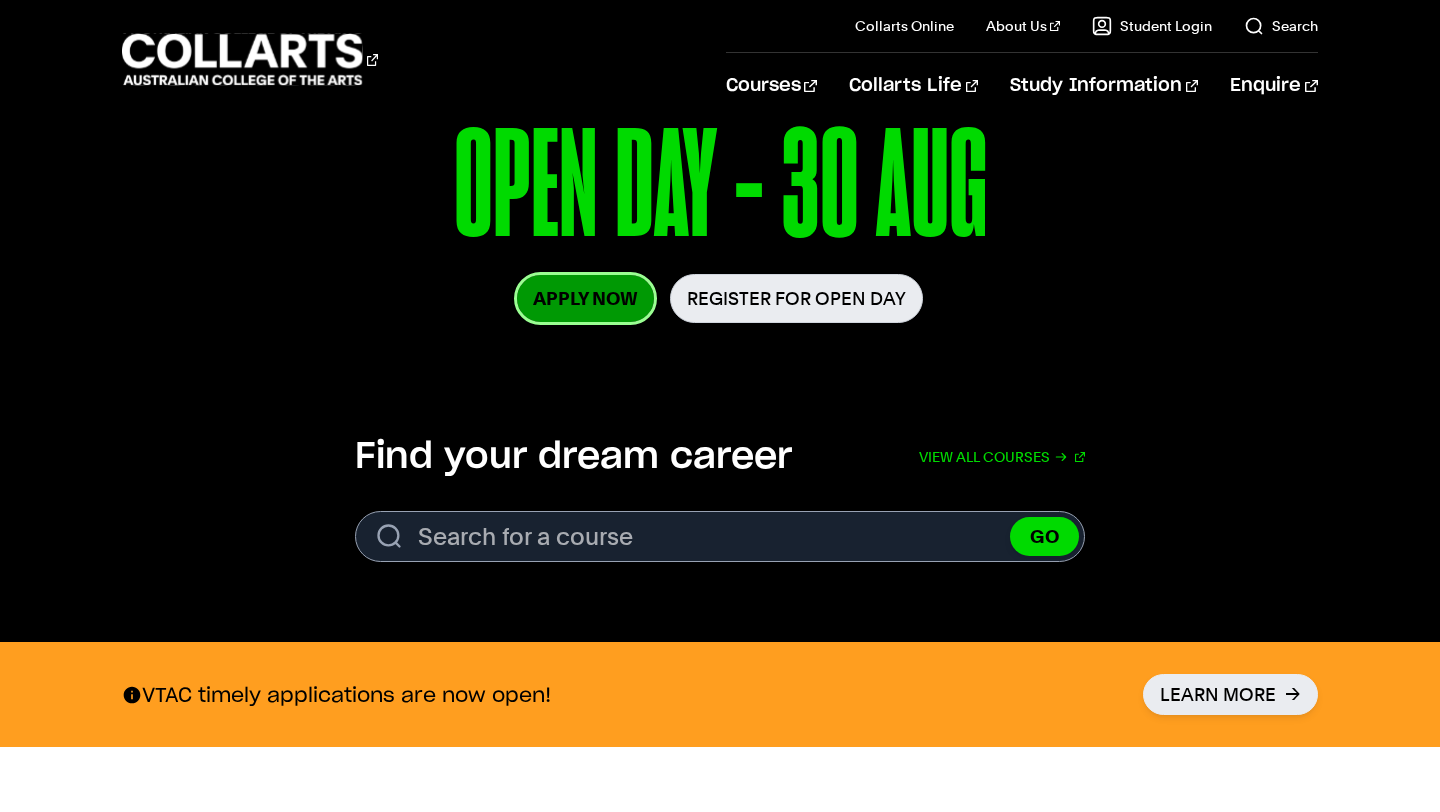 click on "Apply Now" at bounding box center [585, 298] 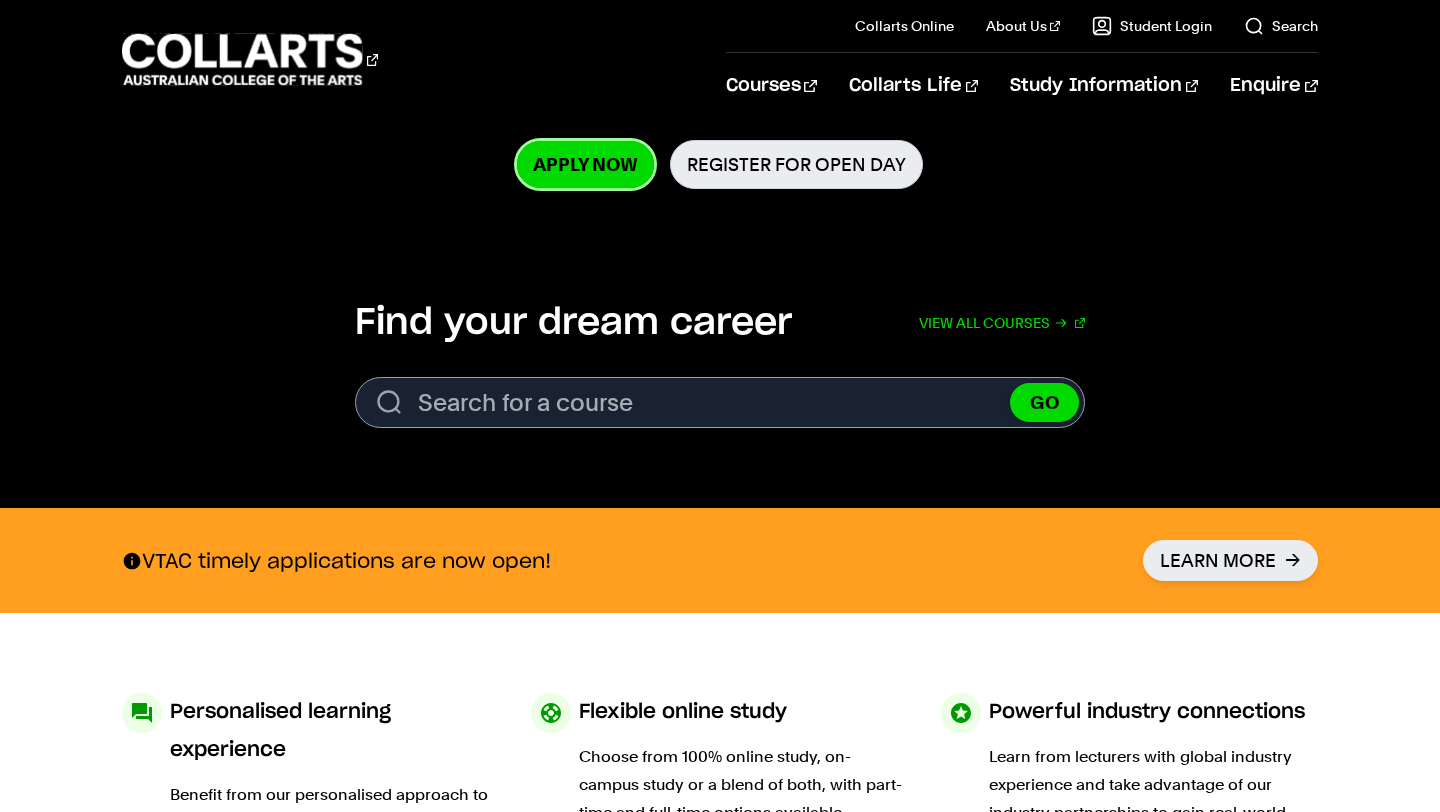 scroll, scrollTop: 401, scrollLeft: 0, axis: vertical 